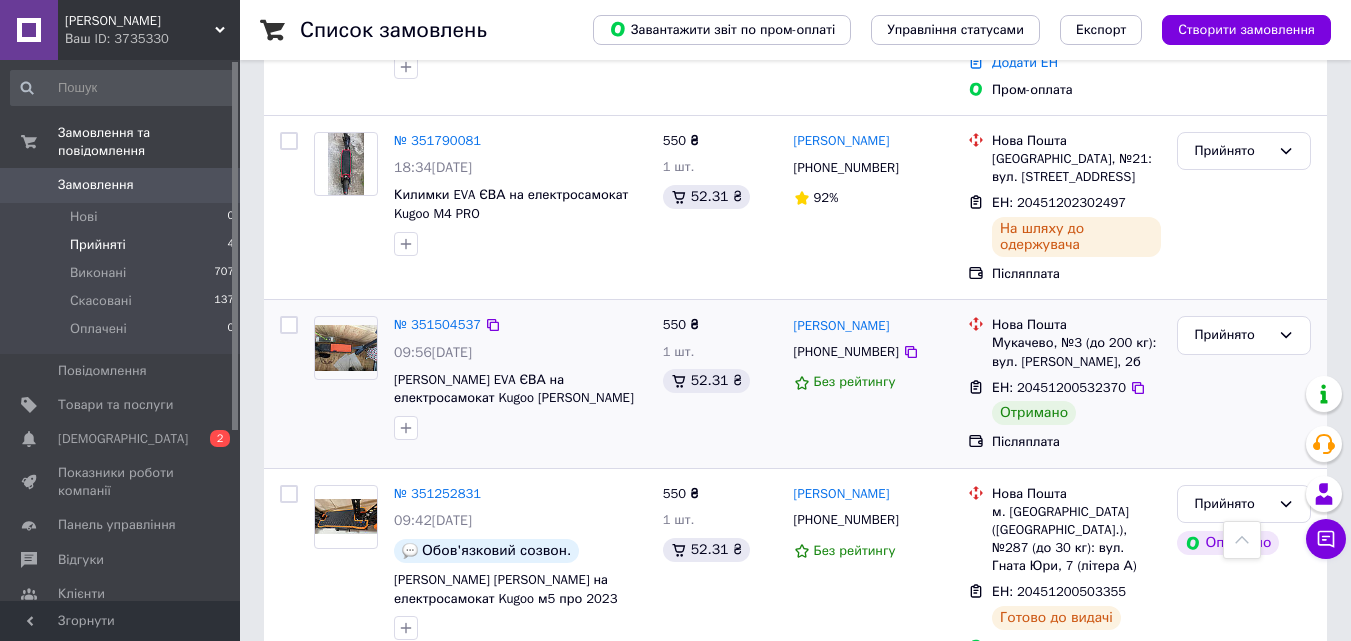 scroll, scrollTop: 439, scrollLeft: 0, axis: vertical 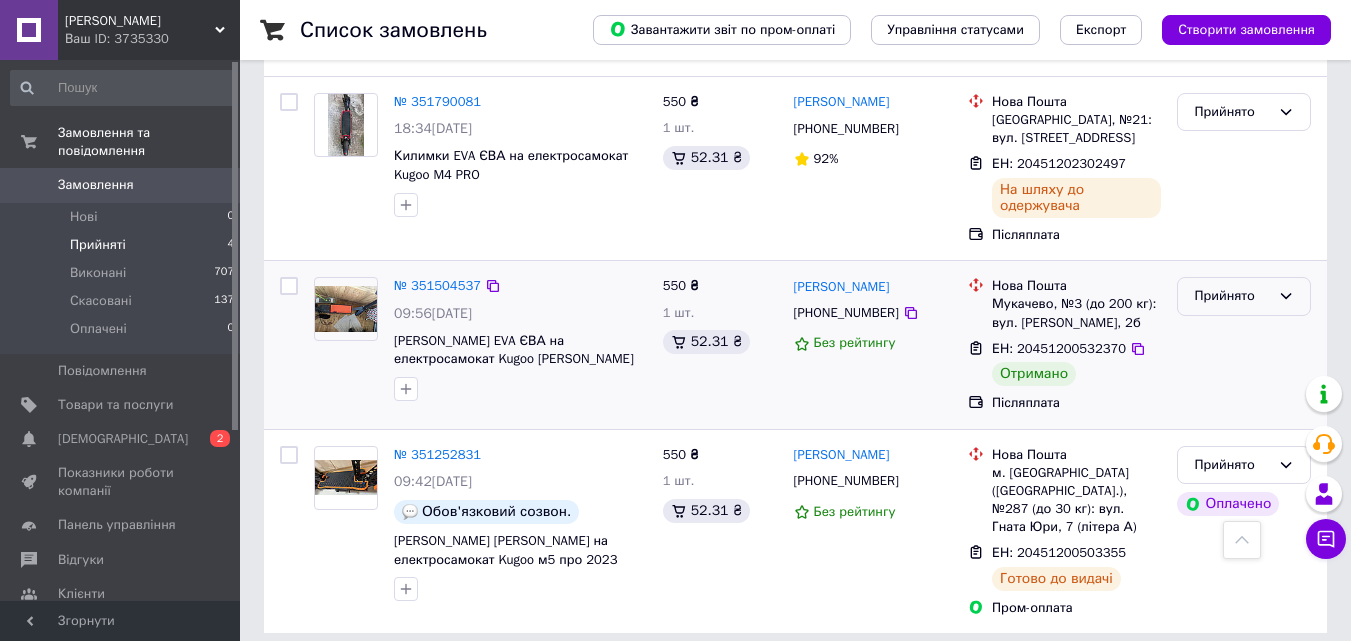 click on "Прийнято" at bounding box center [1232, 296] 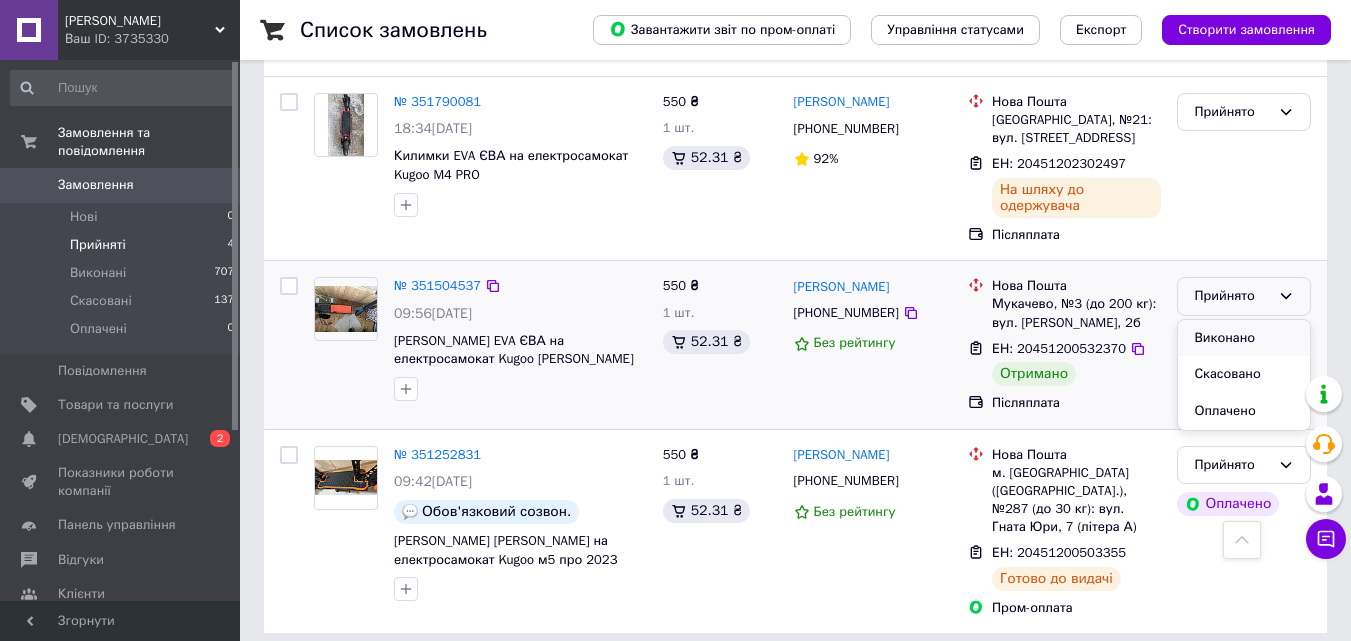click on "Виконано" at bounding box center [1244, 338] 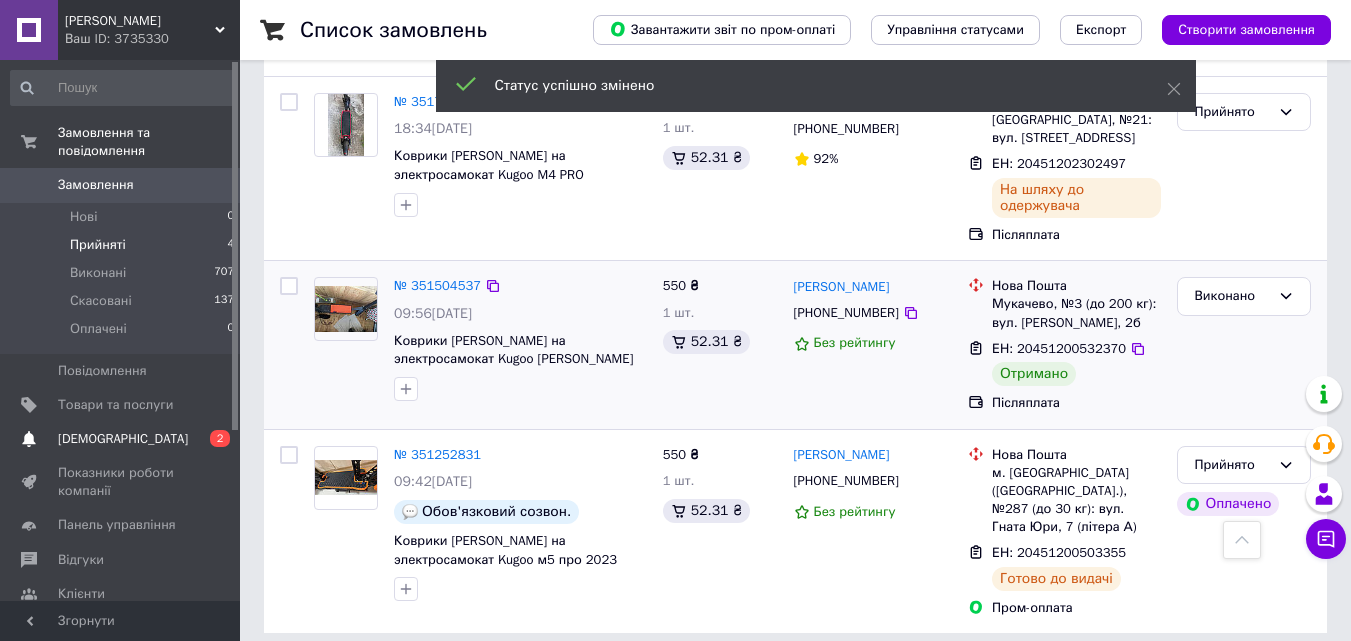 click on "[DEMOGRAPHIC_DATA]" at bounding box center [123, 439] 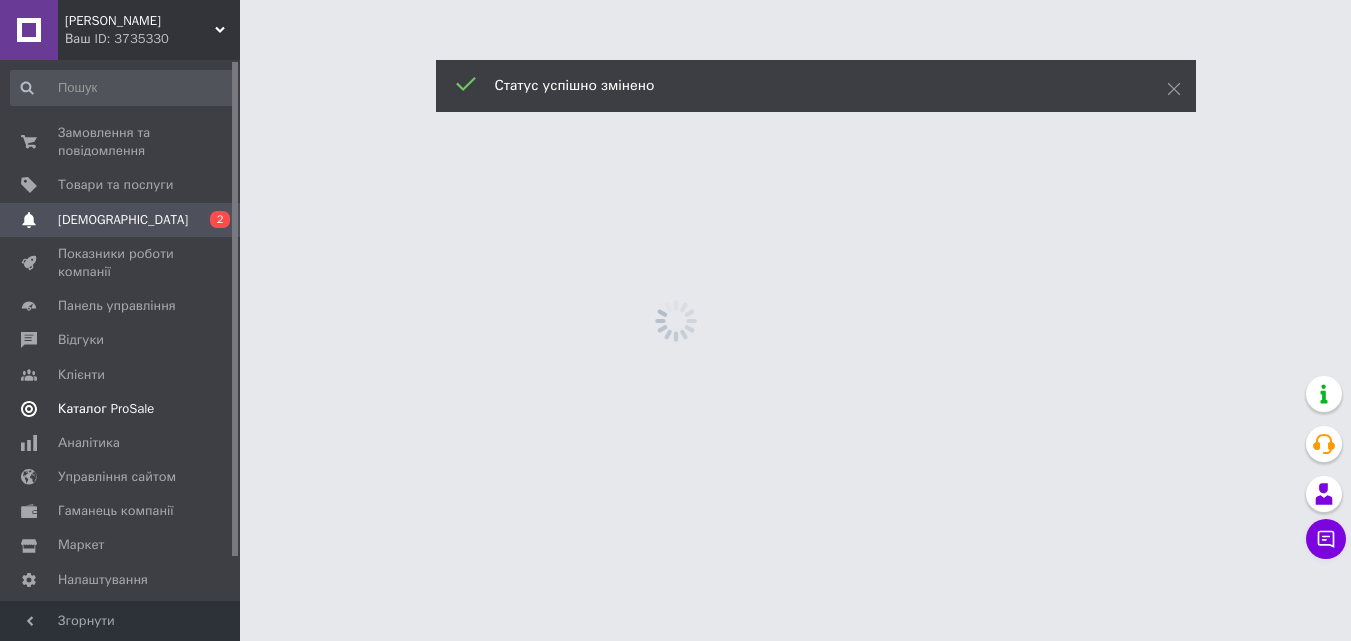 scroll, scrollTop: 0, scrollLeft: 0, axis: both 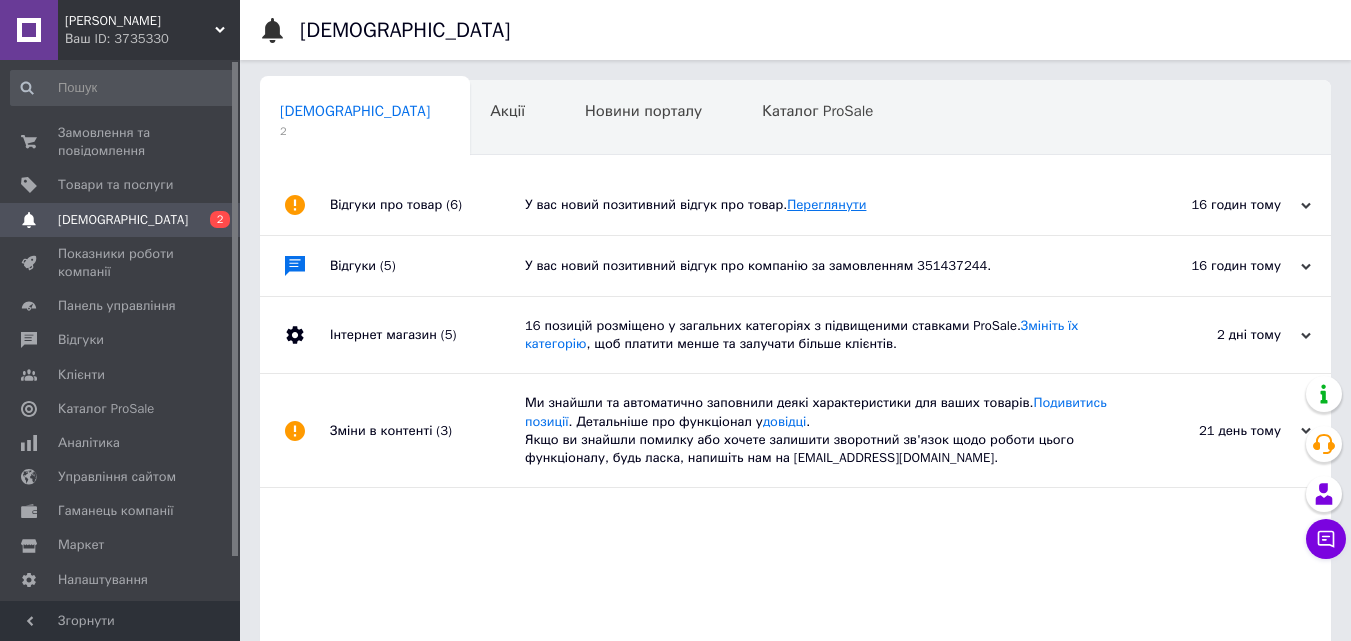 click on "Переглянути" at bounding box center (826, 204) 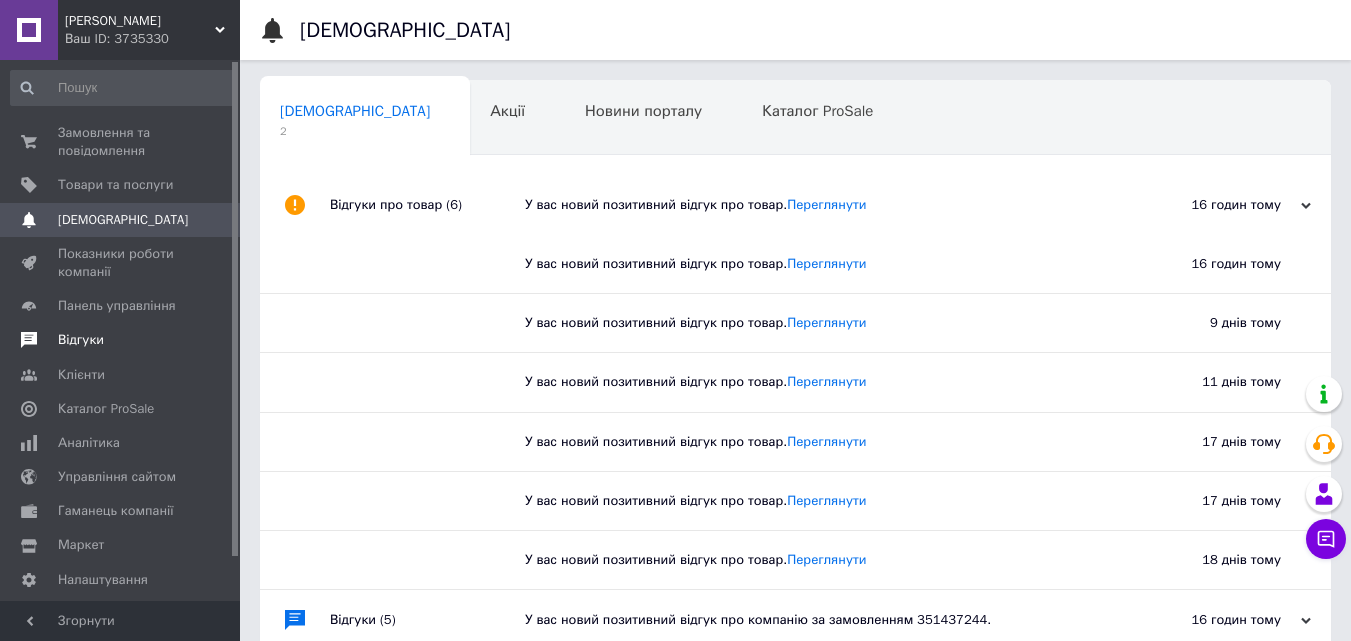 click on "Відгуки" at bounding box center (121, 340) 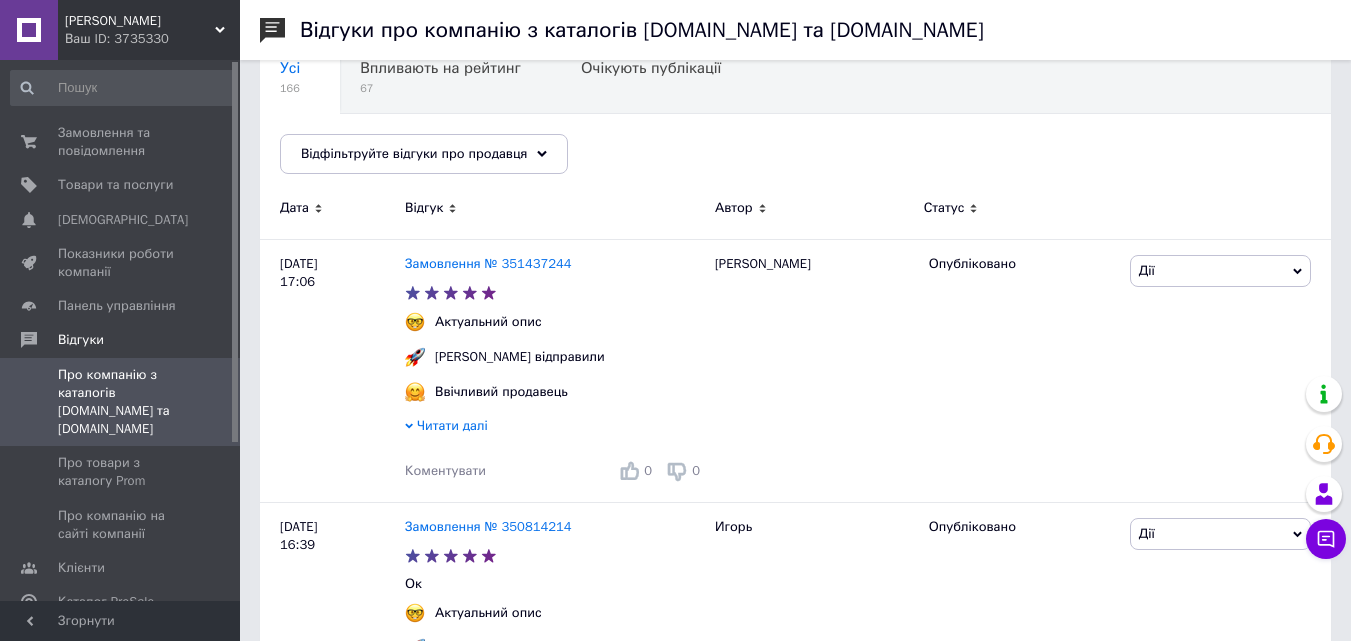 scroll, scrollTop: 200, scrollLeft: 0, axis: vertical 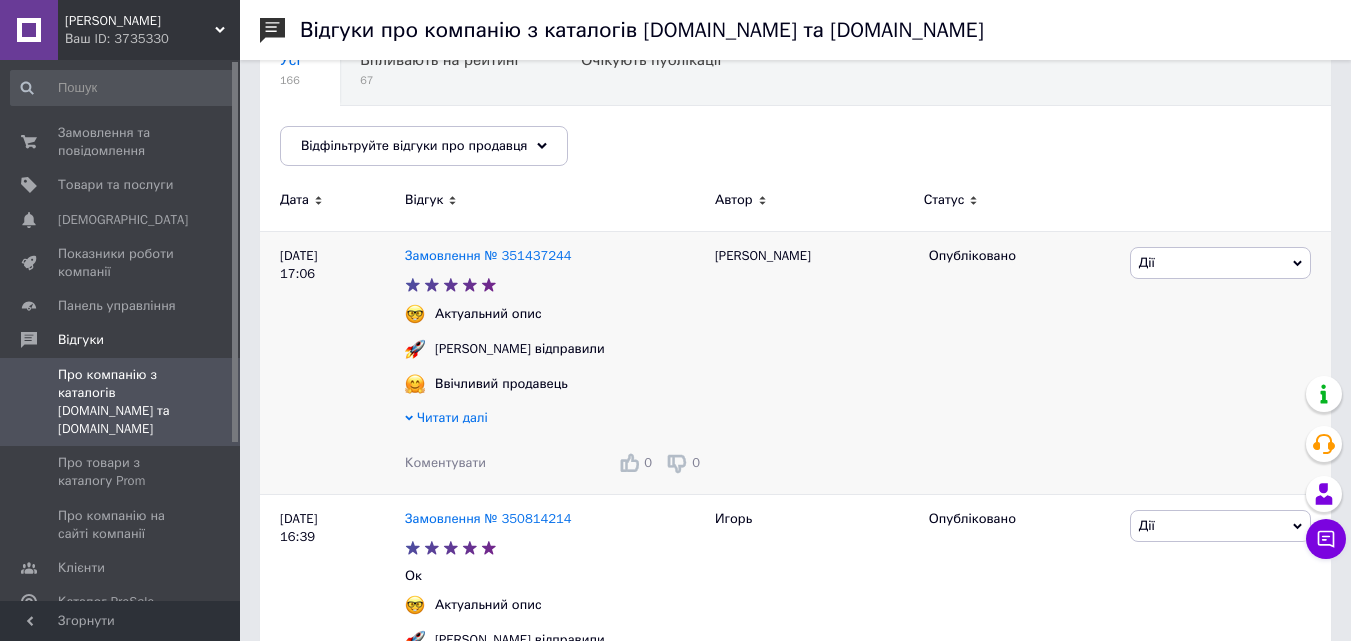 click on "Читати далі" at bounding box center (452, 417) 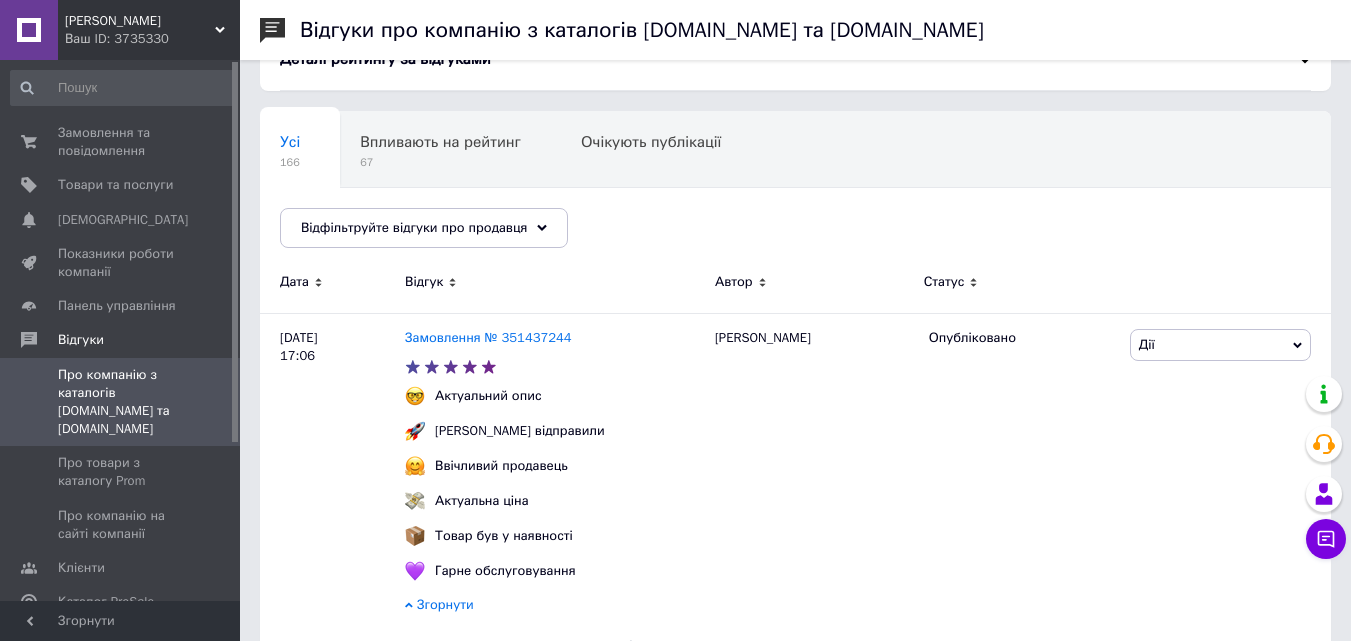 scroll, scrollTop: 100, scrollLeft: 0, axis: vertical 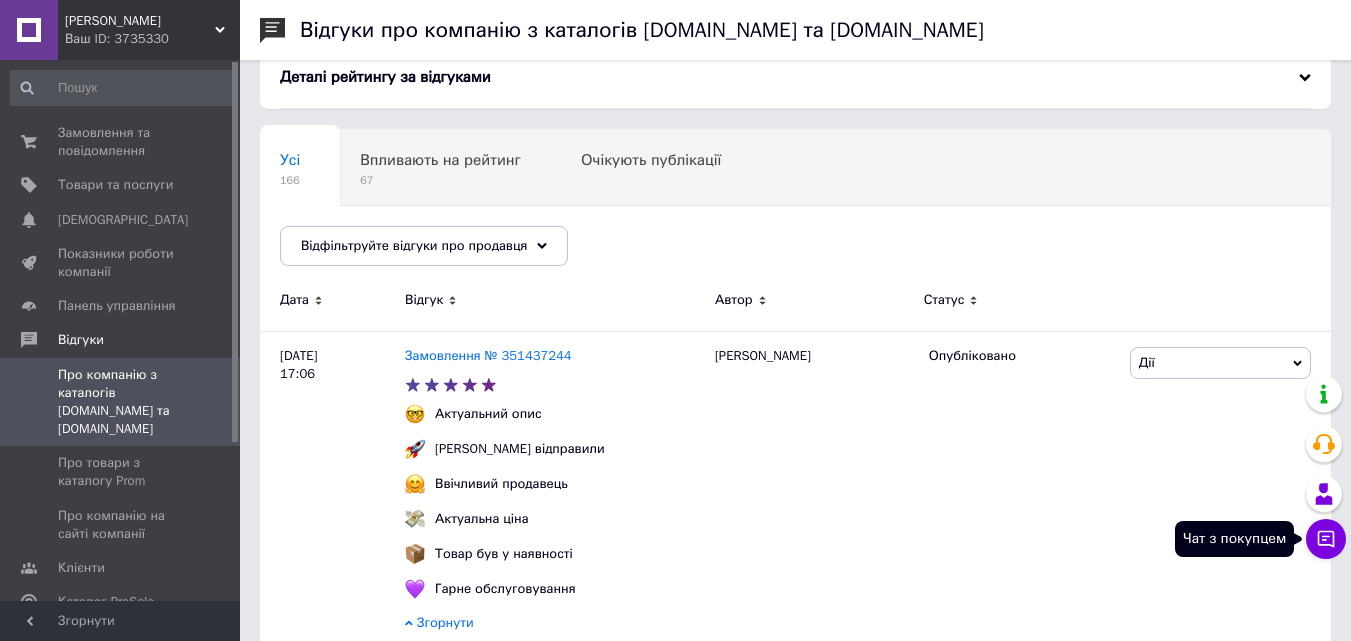 click on "Чат з покупцем" at bounding box center [1326, 539] 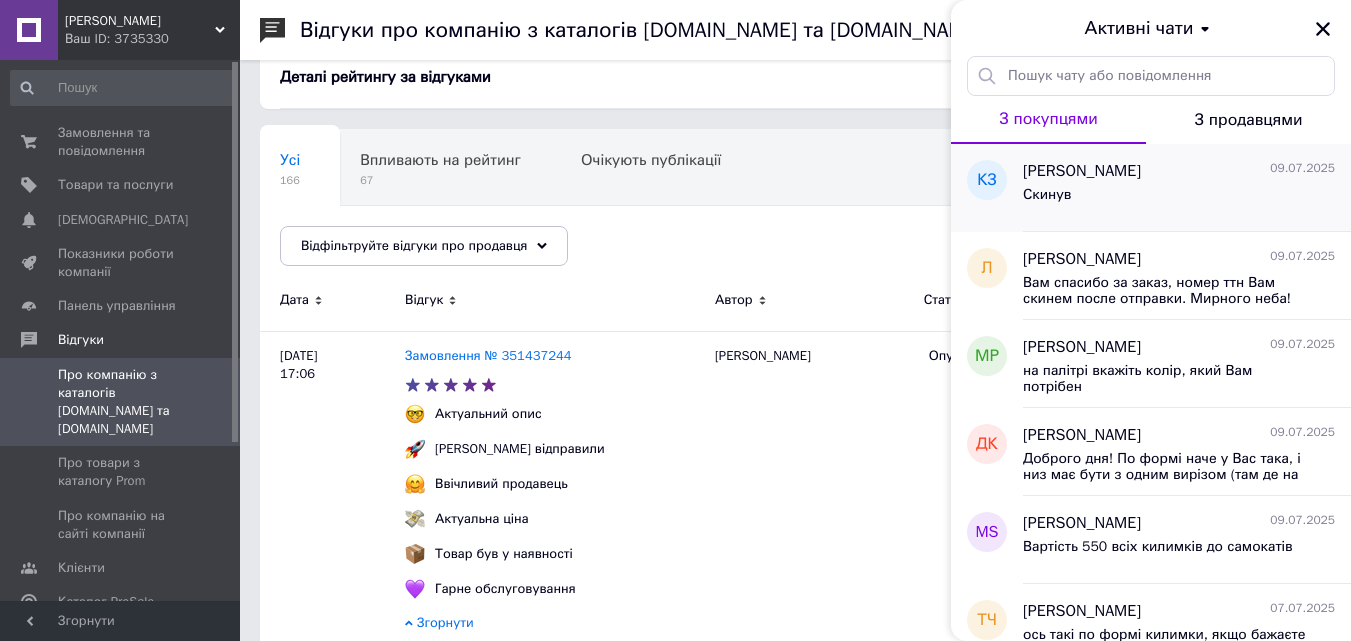 click on "[PERSON_NAME] [DATE]" at bounding box center [1179, 171] 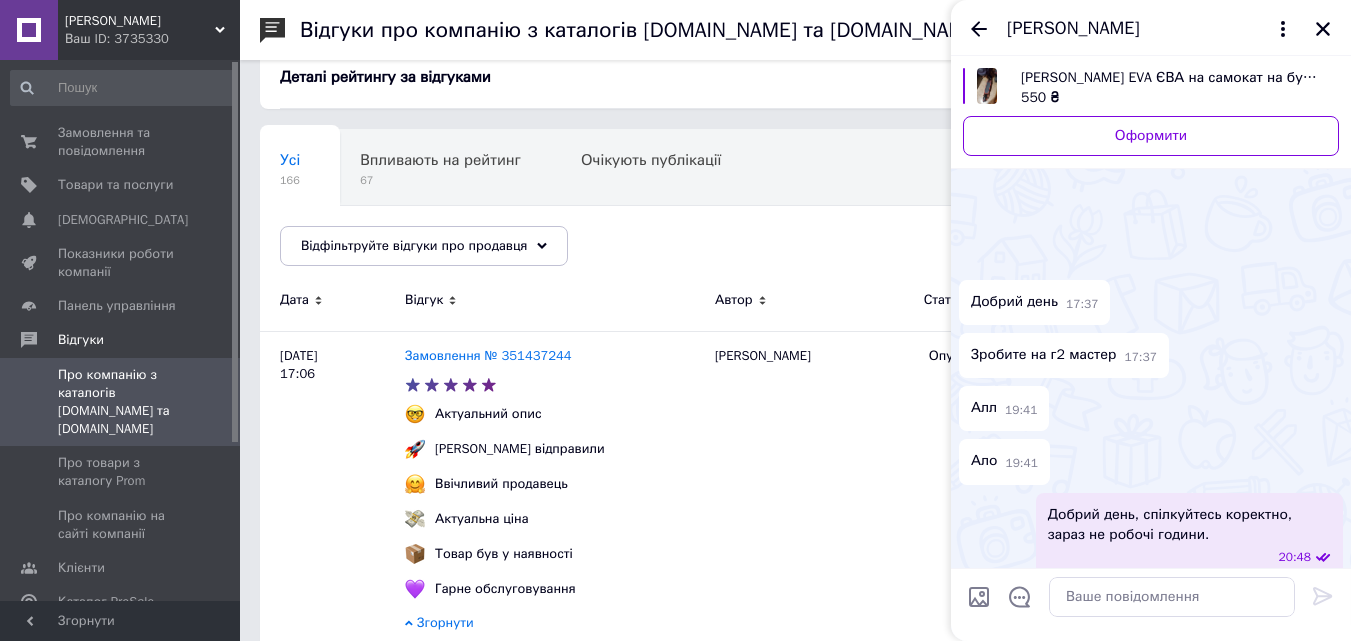 scroll, scrollTop: 337, scrollLeft: 0, axis: vertical 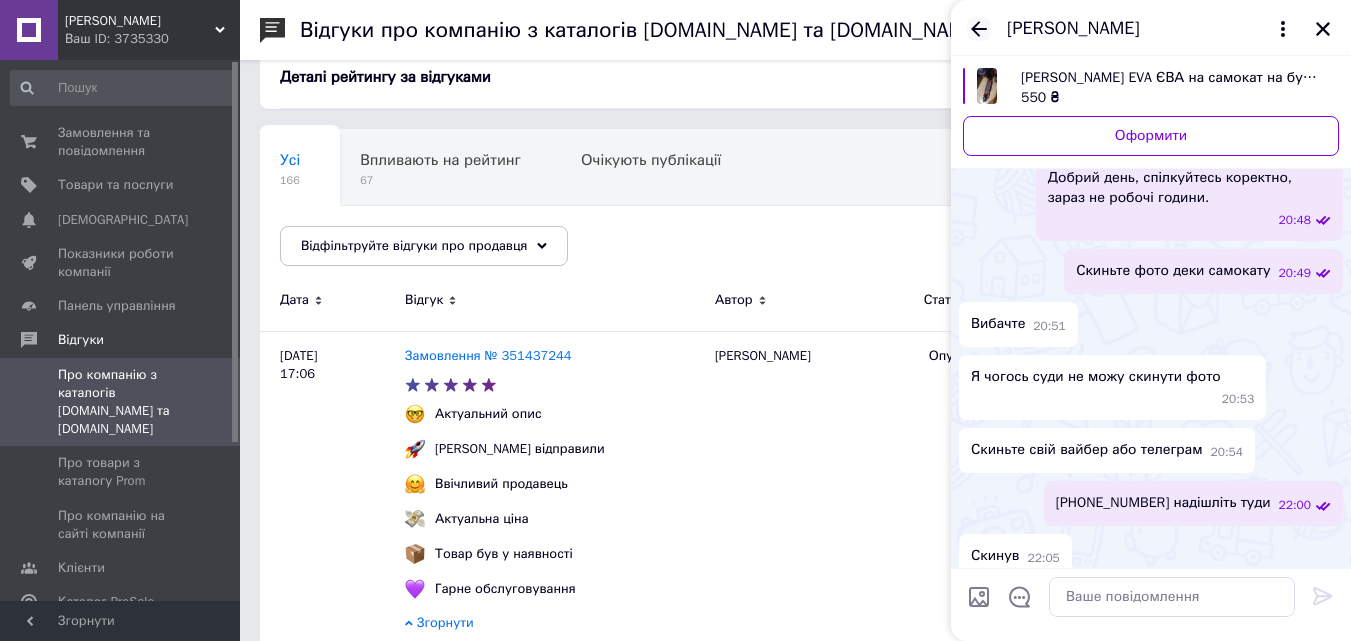 click 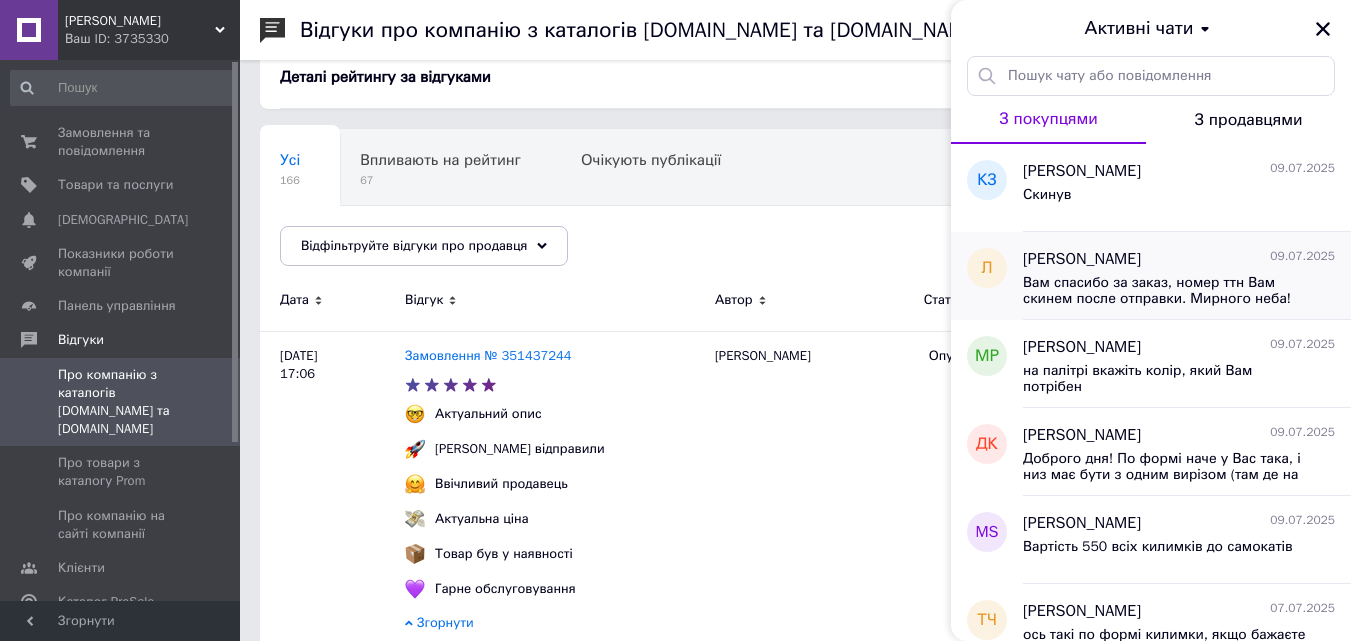 click on "Лианна [DATE]" at bounding box center (1179, 259) 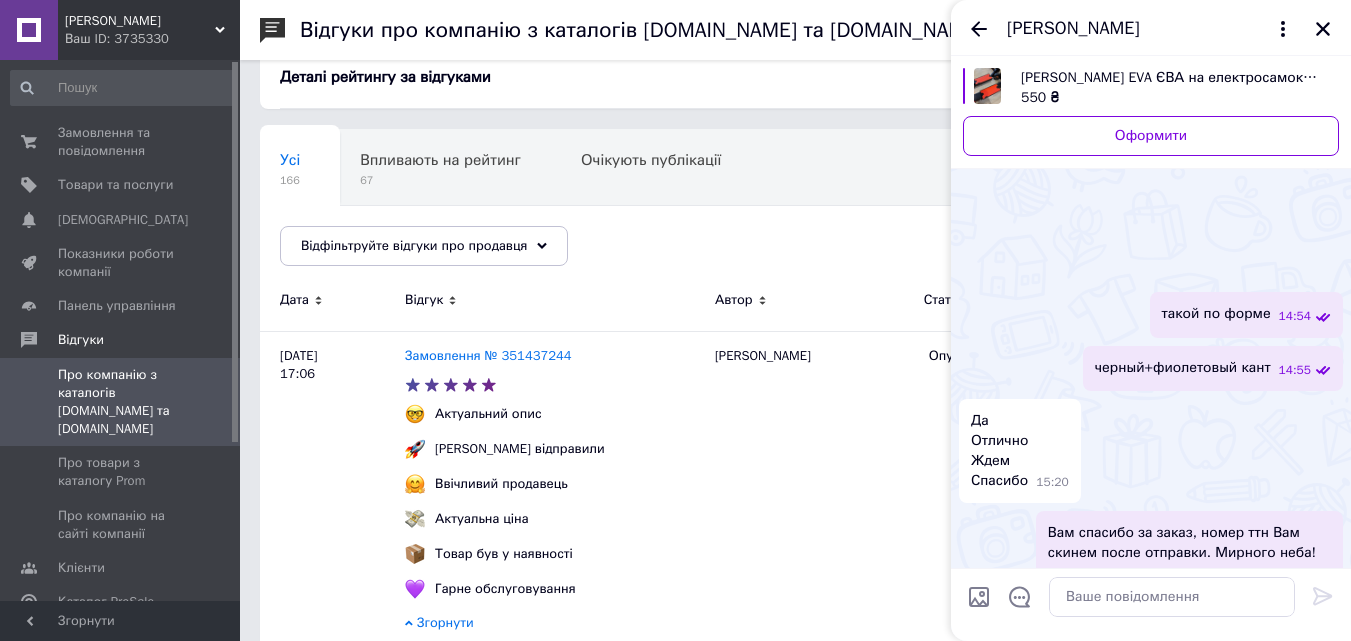 scroll, scrollTop: 1236, scrollLeft: 0, axis: vertical 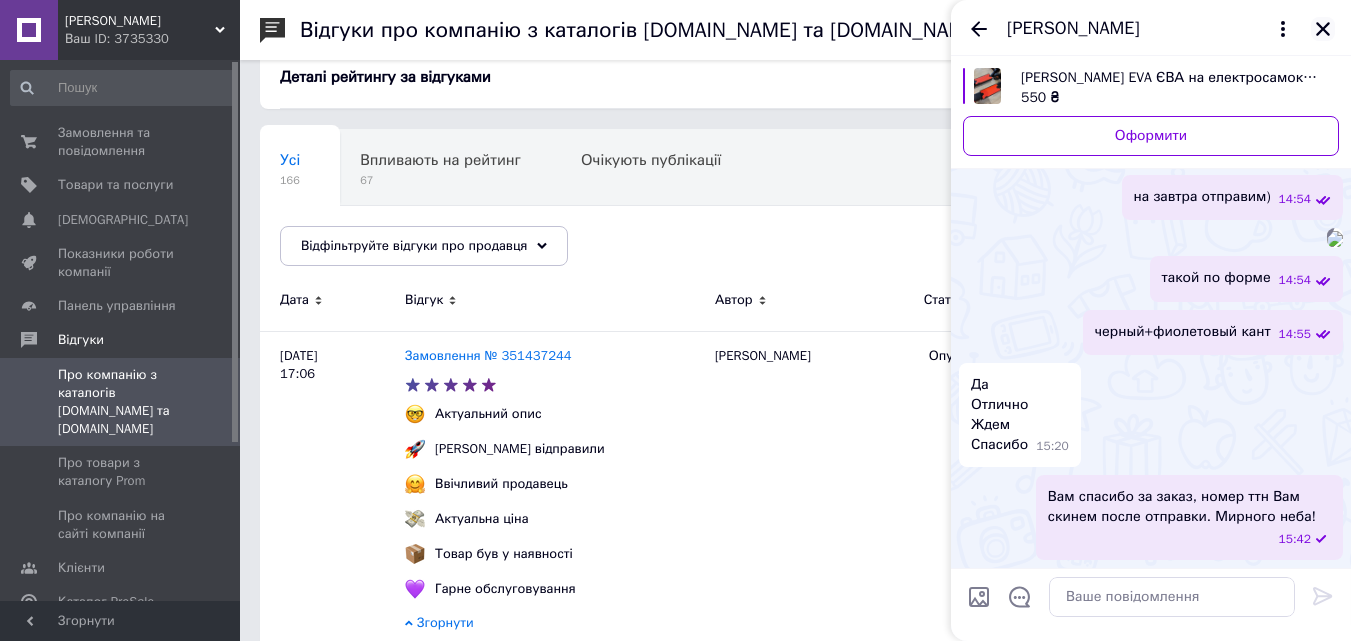 click 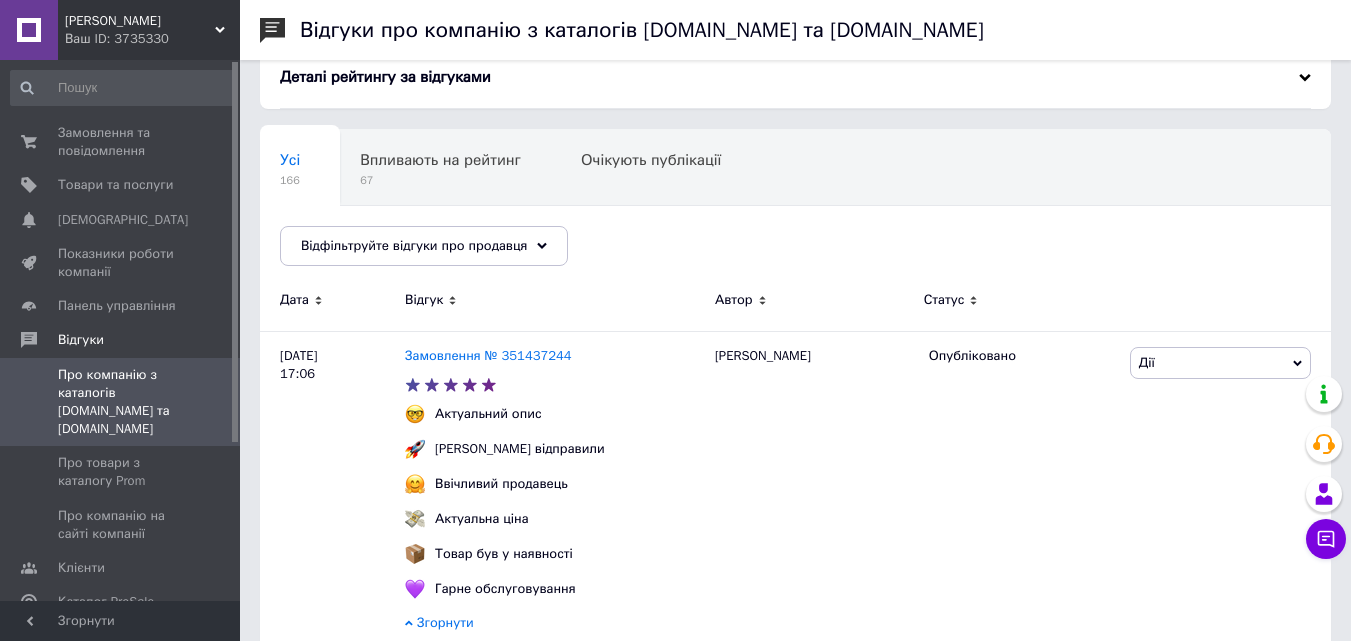 click on "Замовлення та повідомлення 0 0 Товари та послуги Сповіщення 0 Показники роботи компанії Панель управління Відгуки Про компанію з каталогів [DOMAIN_NAME] та [DOMAIN_NAME] Про товари з каталогу Prom Про компанію на сайті компанії Клієнти Каталог ProSale Аналітика Управління сайтом Гаманець компанії [PERSON_NAME] Тарифи та рахунки Prom мікс 1 000" at bounding box center (123, 333) 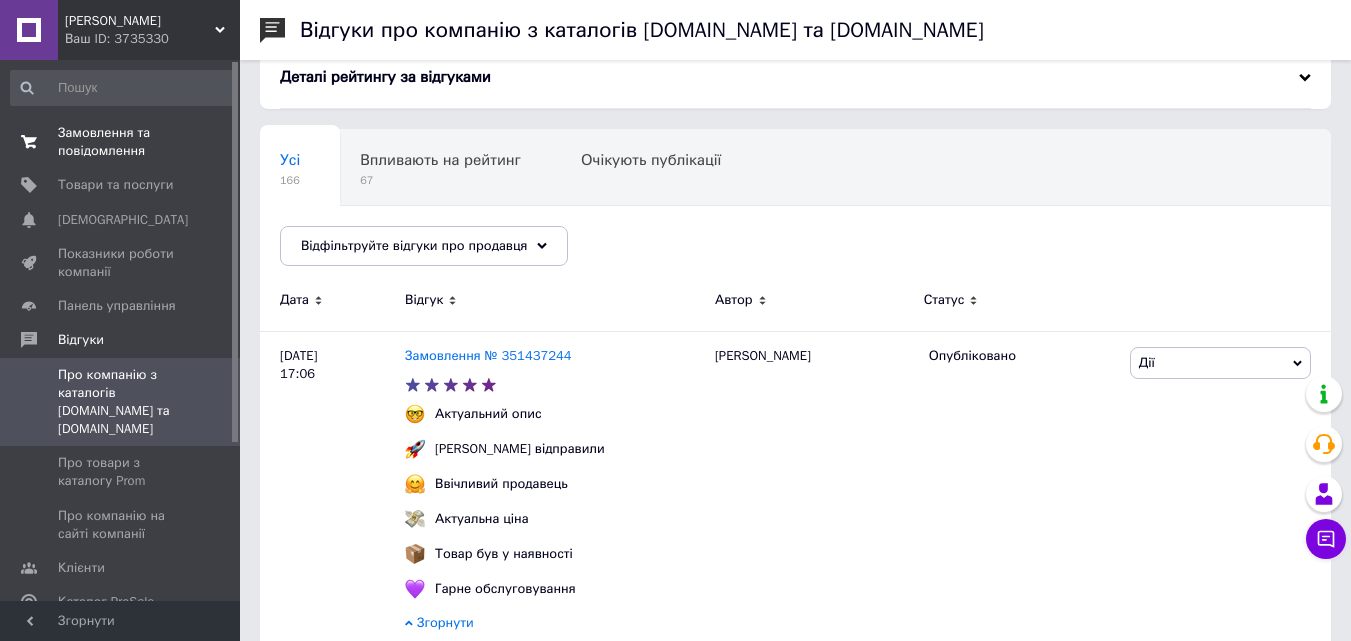 click on "Замовлення та повідомлення" at bounding box center [121, 142] 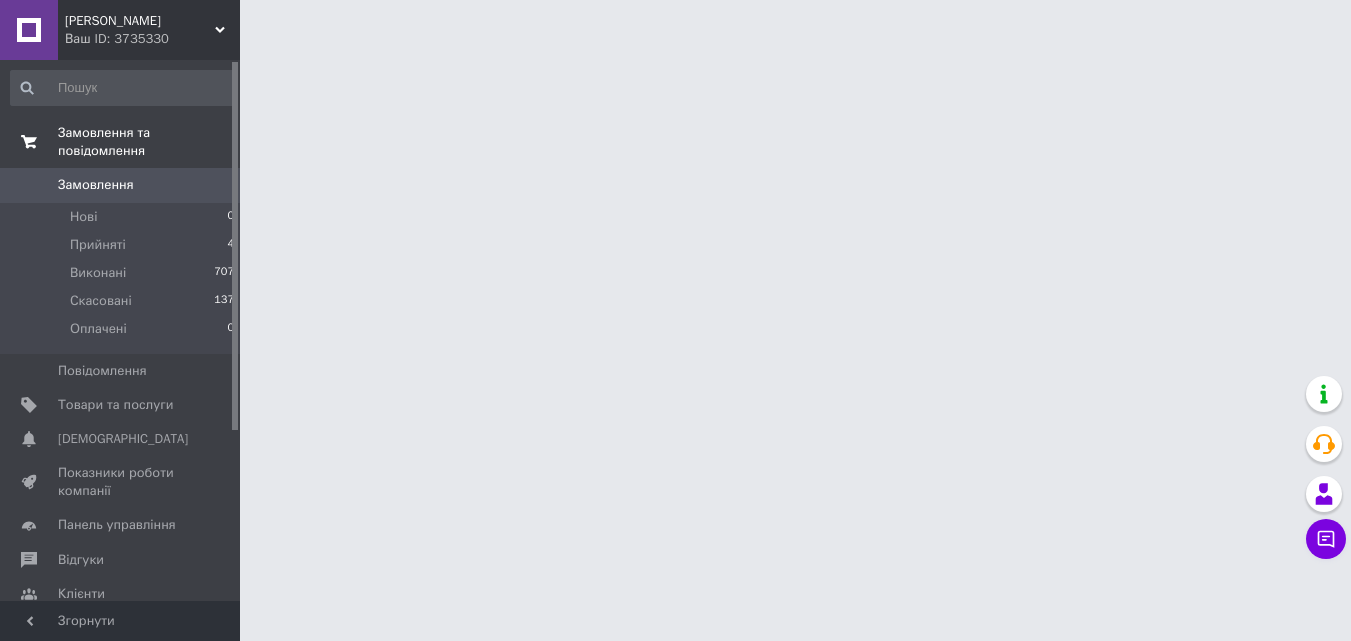 scroll, scrollTop: 0, scrollLeft: 0, axis: both 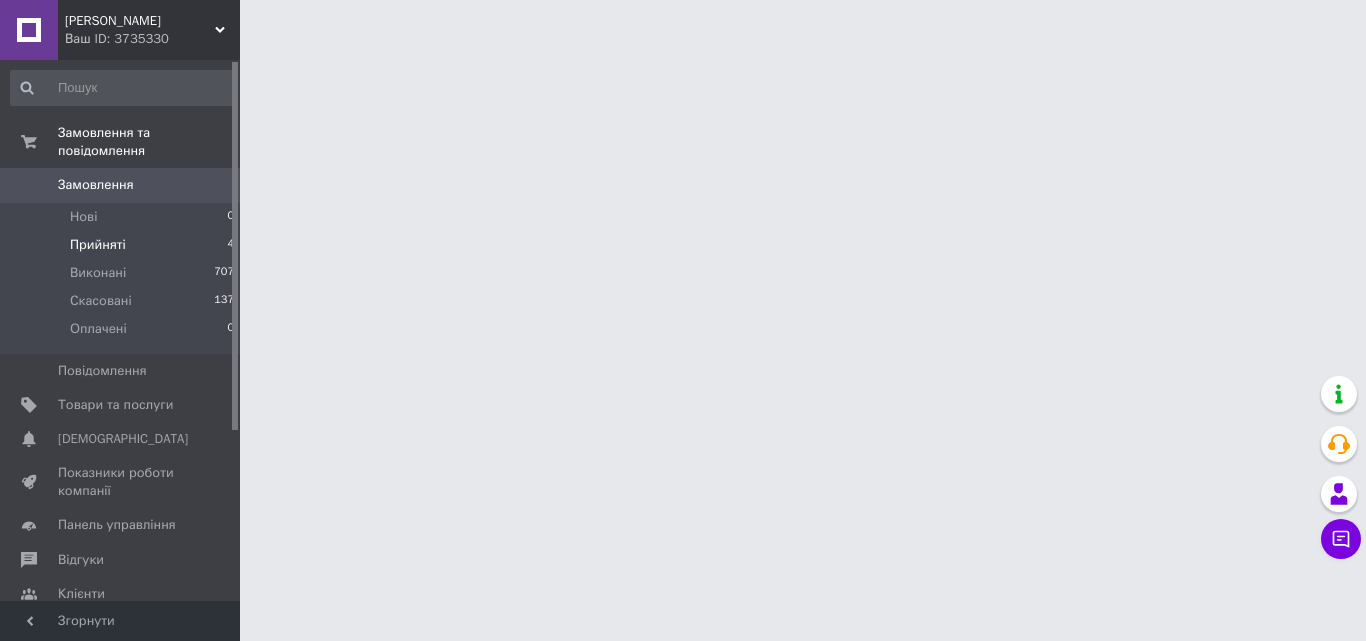 click on "Прийняті 4" at bounding box center [123, 245] 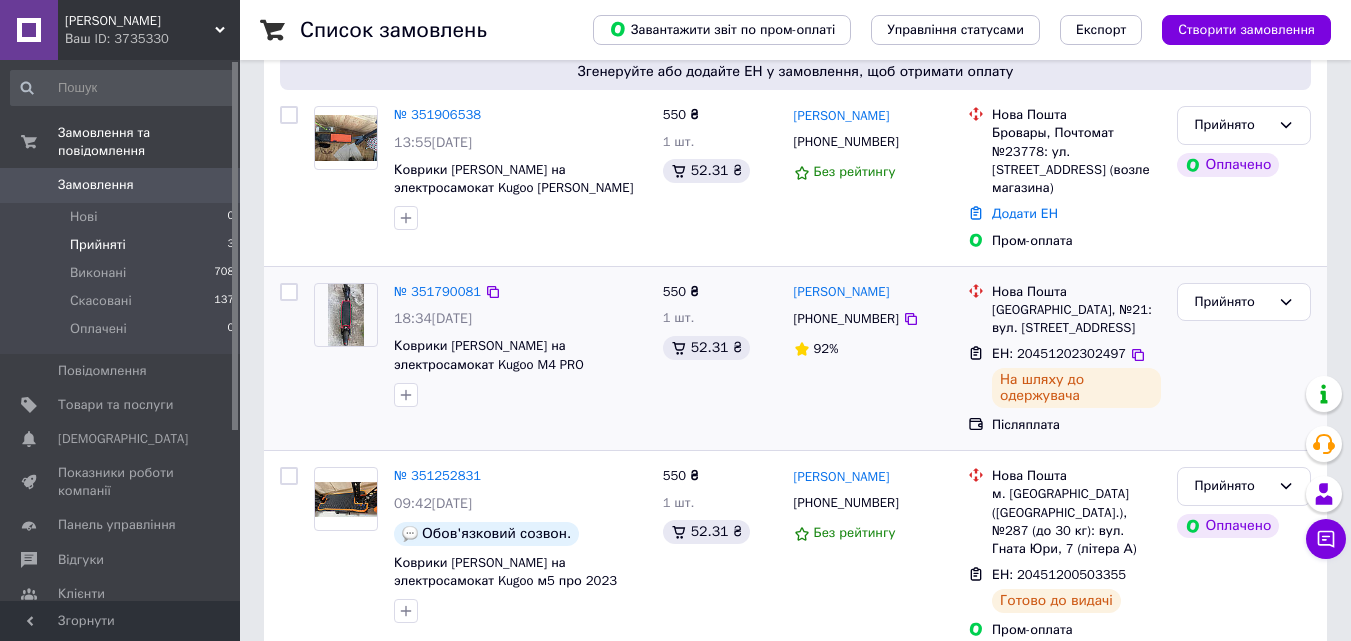 scroll, scrollTop: 253, scrollLeft: 0, axis: vertical 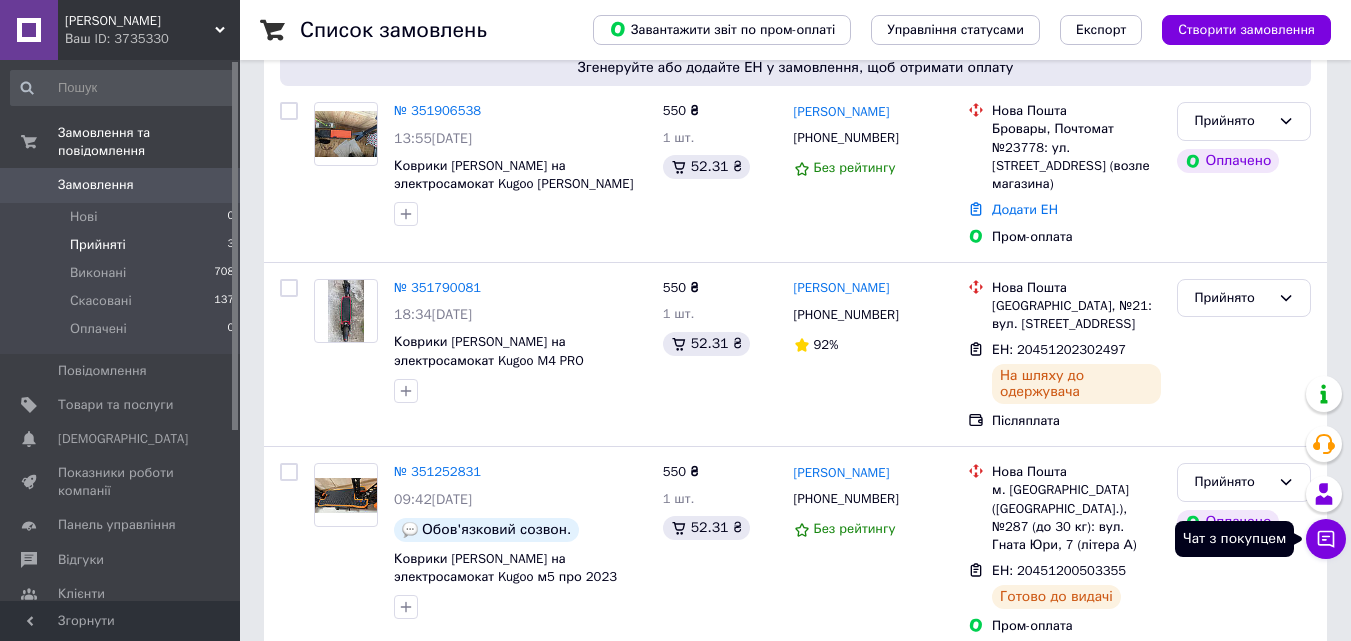 click 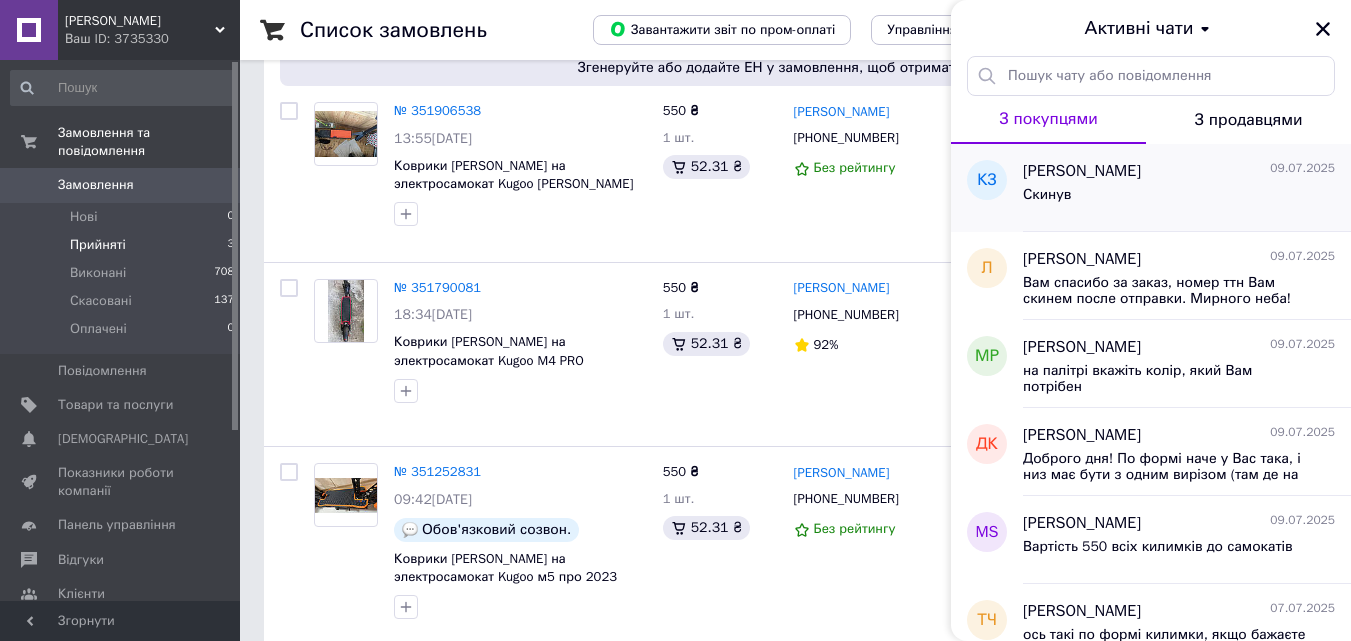 click on "[PERSON_NAME] [DATE] [GEOGRAPHIC_DATA]" at bounding box center (1187, 188) 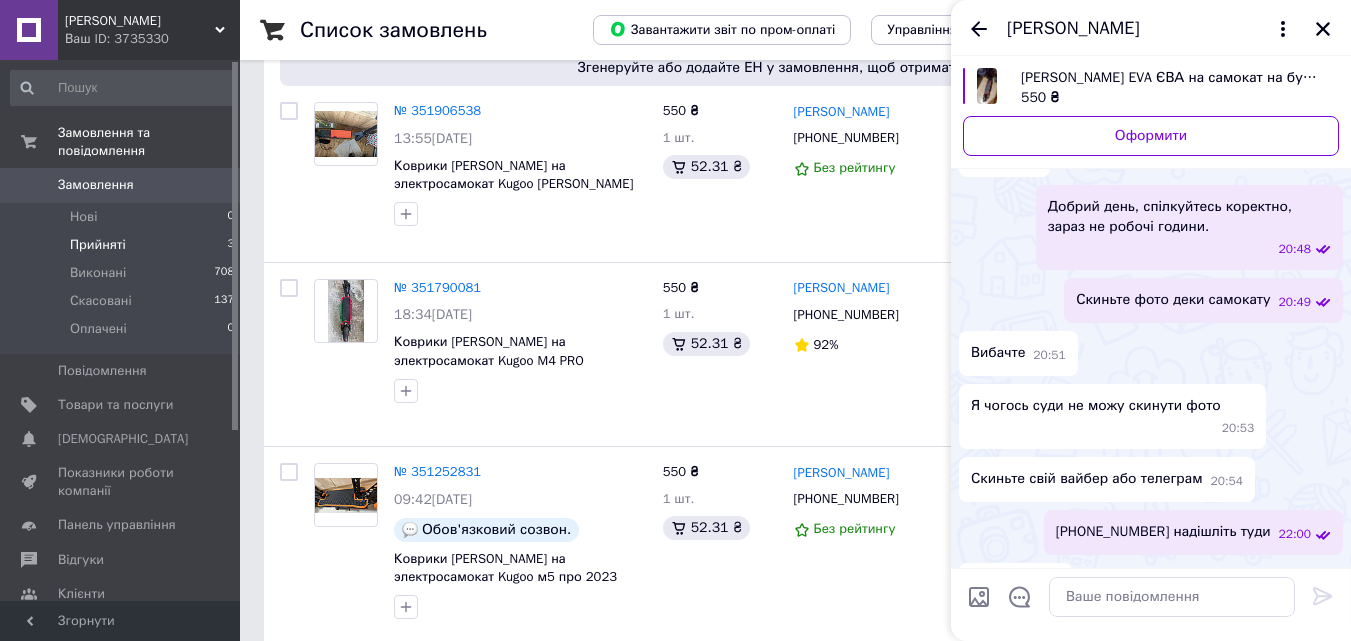 scroll, scrollTop: 286, scrollLeft: 0, axis: vertical 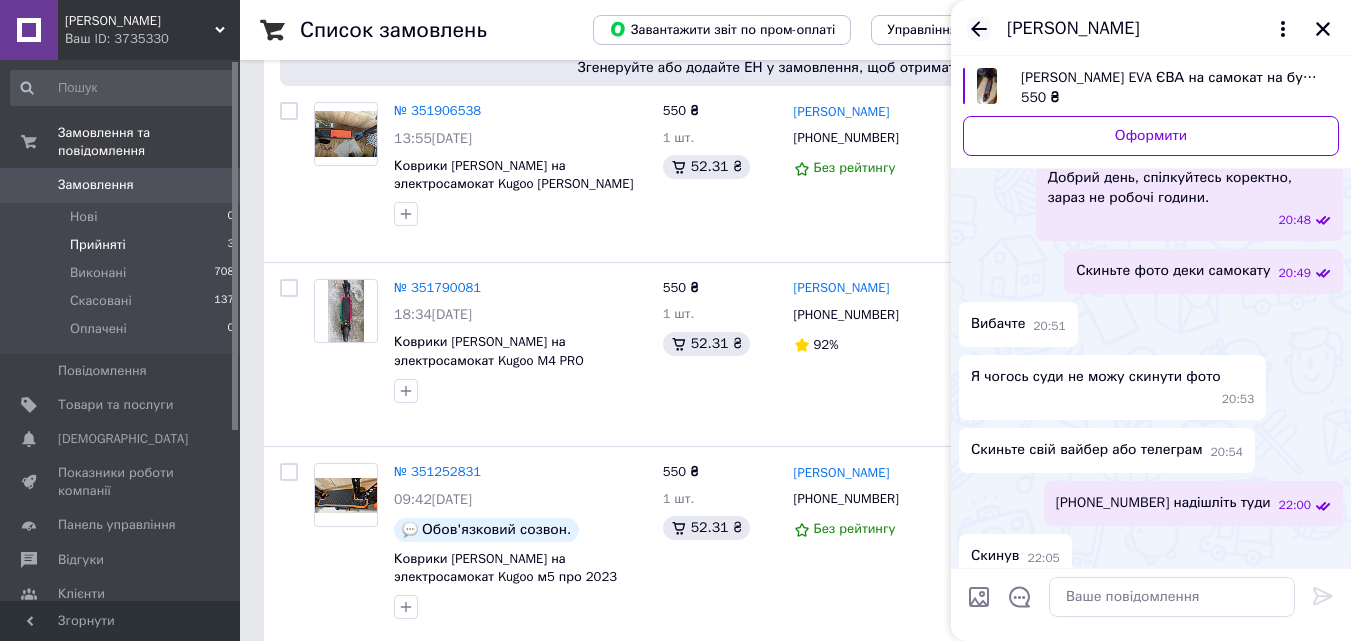 click 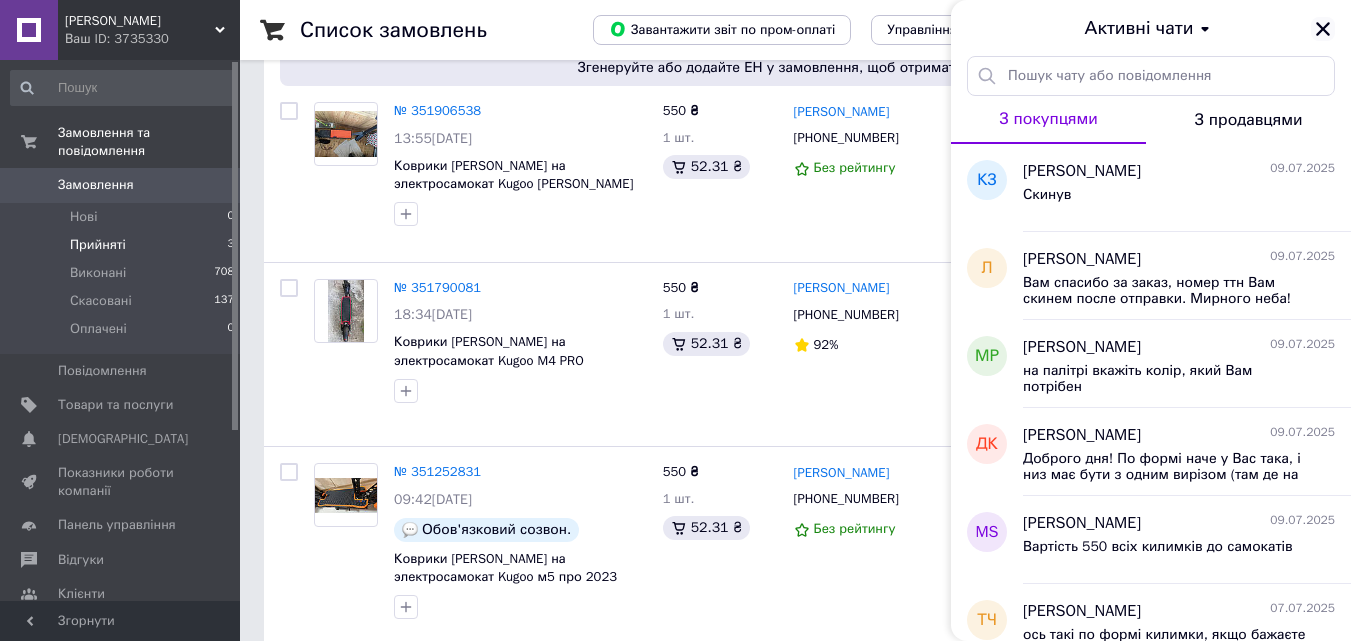 drag, startPoint x: 1303, startPoint y: 28, endPoint x: 1324, endPoint y: 23, distance: 21.587032 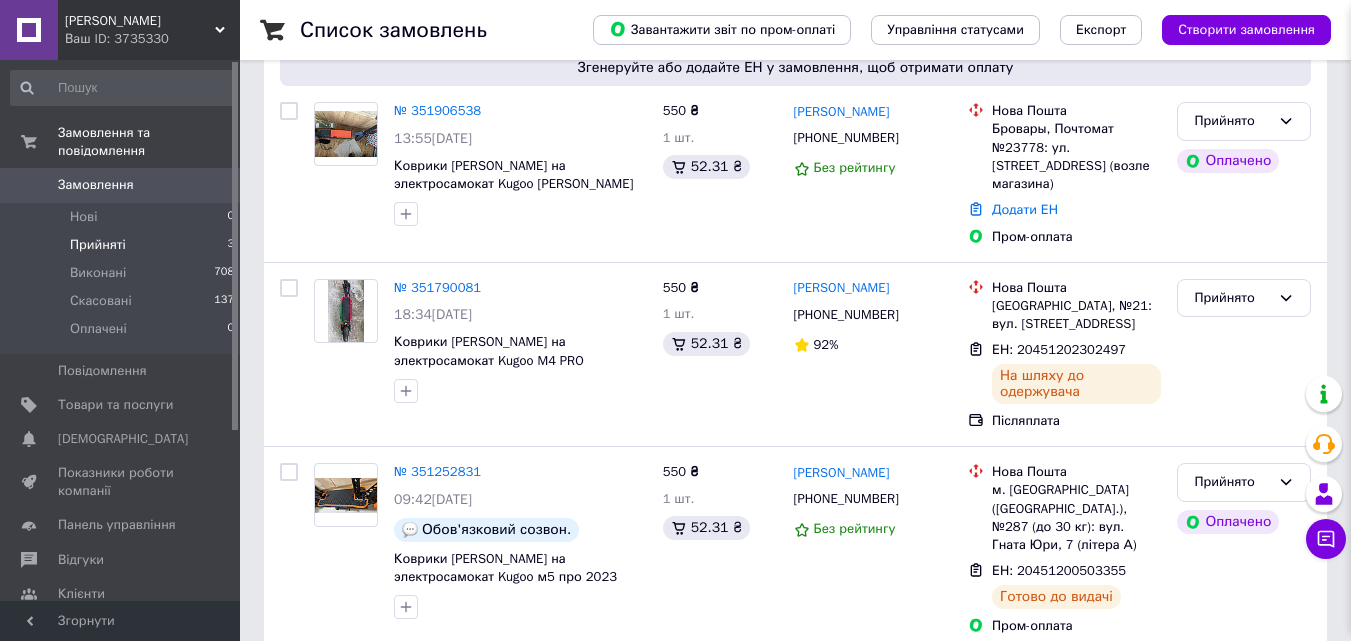 click on "Активні чати" at bounding box center (1551, 28) 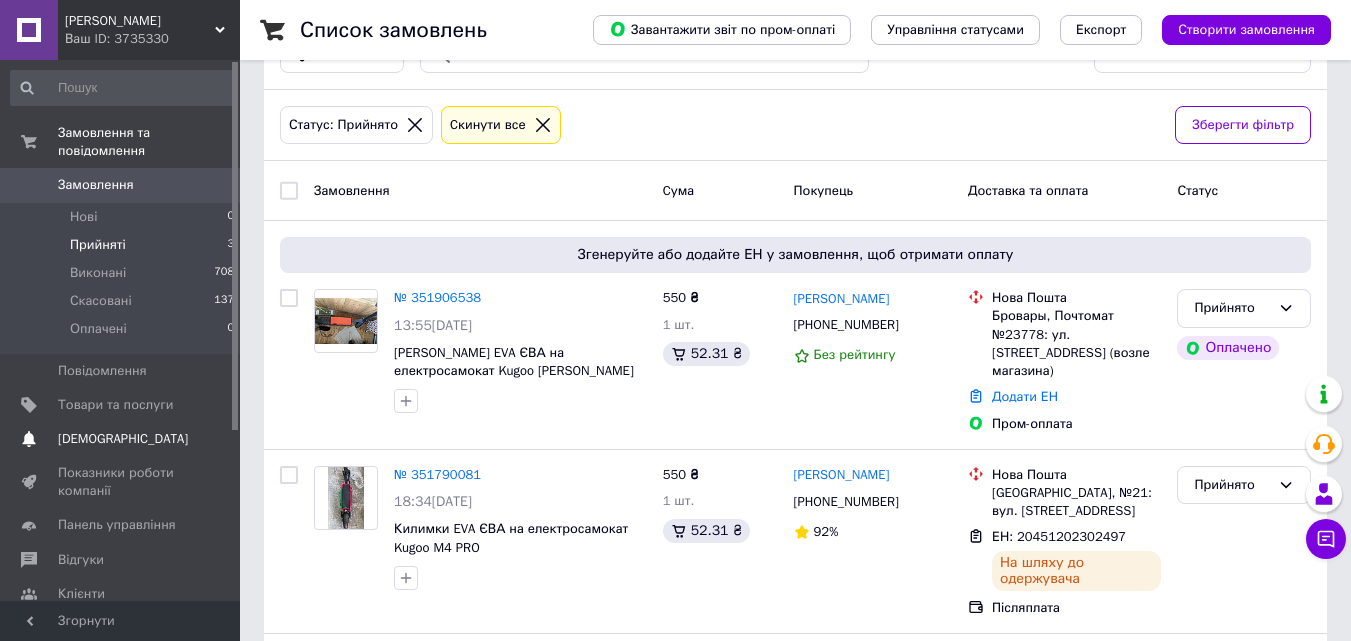 scroll, scrollTop: 0, scrollLeft: 0, axis: both 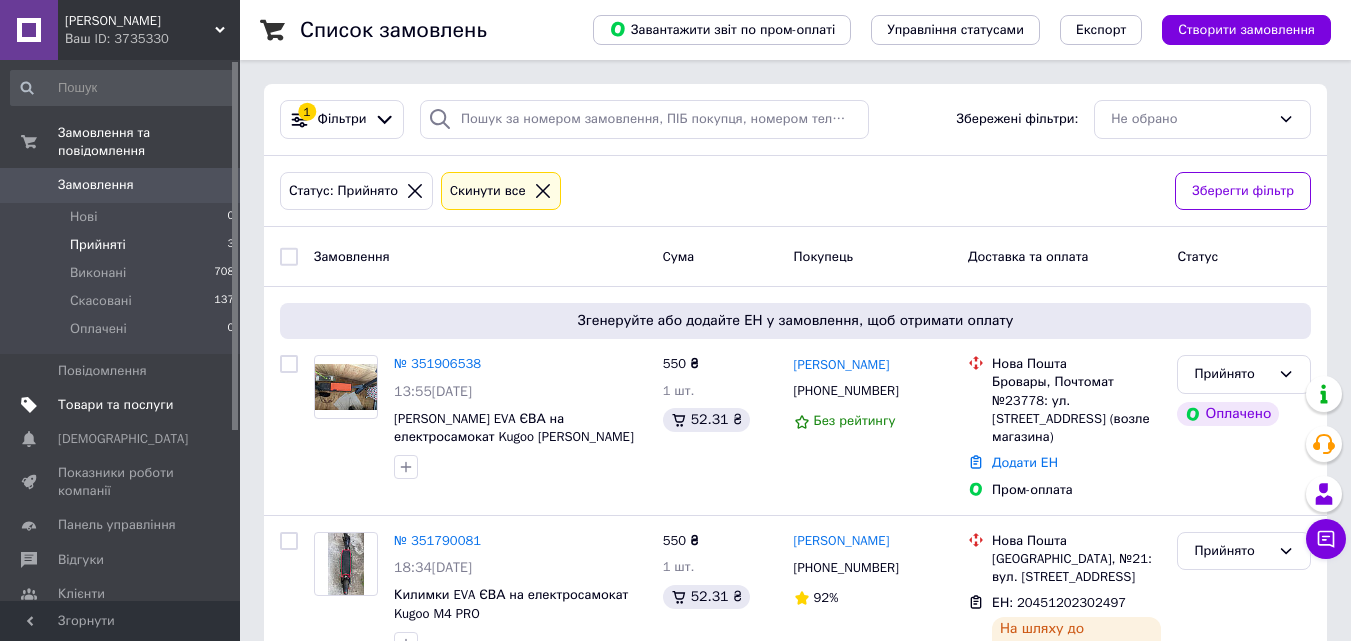 click on "Товари та послуги" at bounding box center (115, 405) 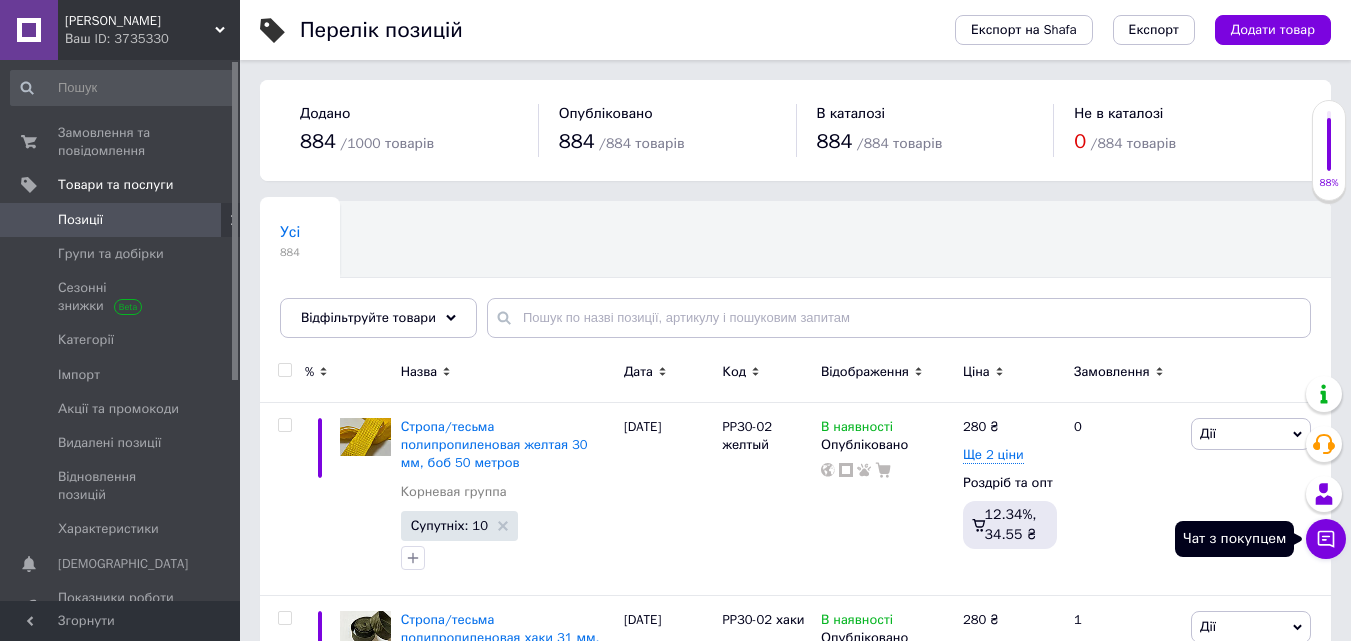 click 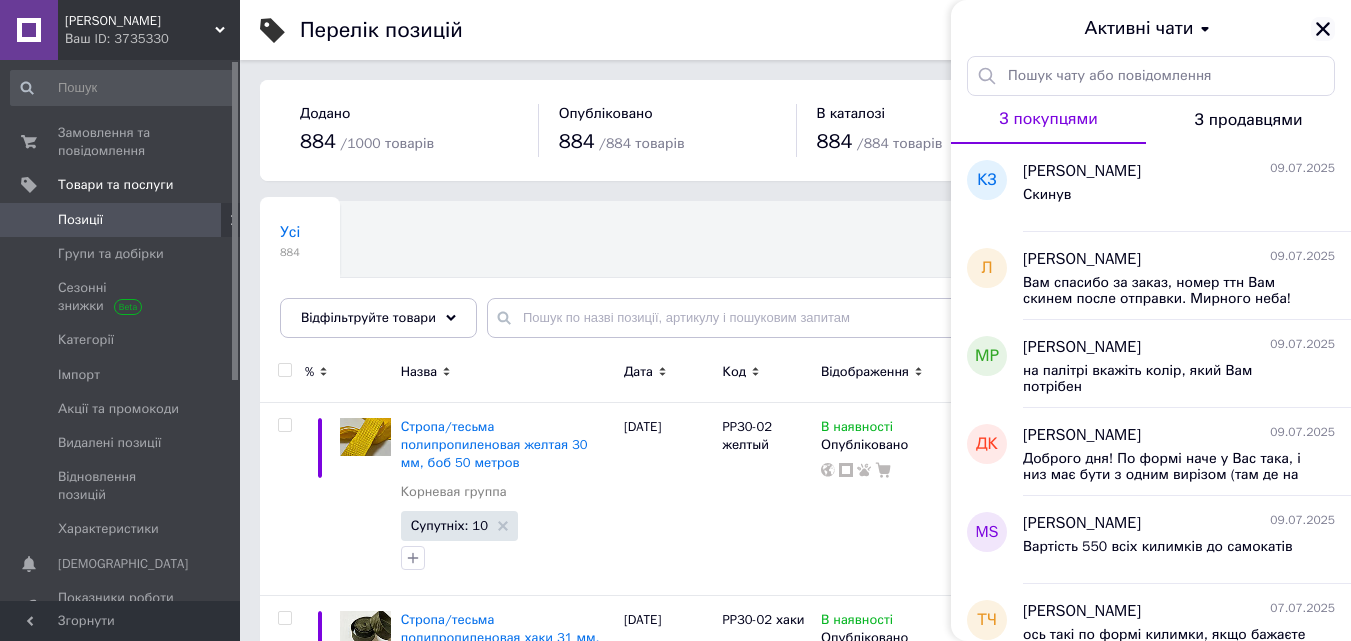 click 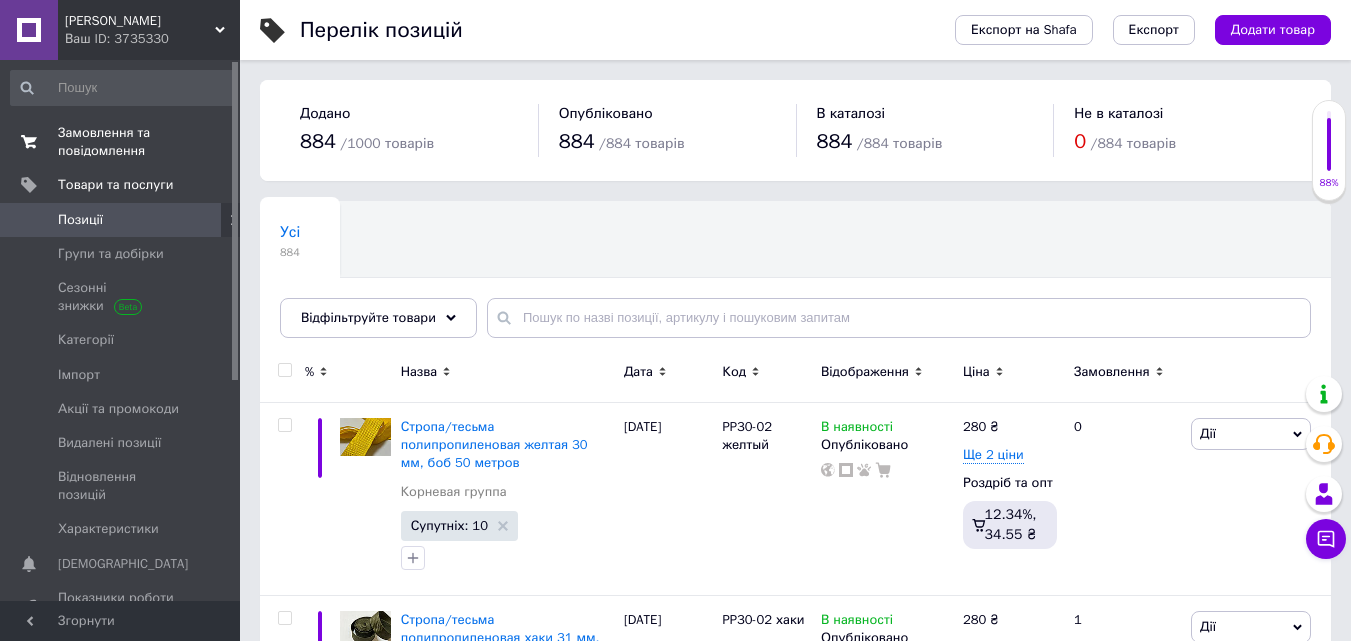 click on "Замовлення та повідомлення" at bounding box center (121, 142) 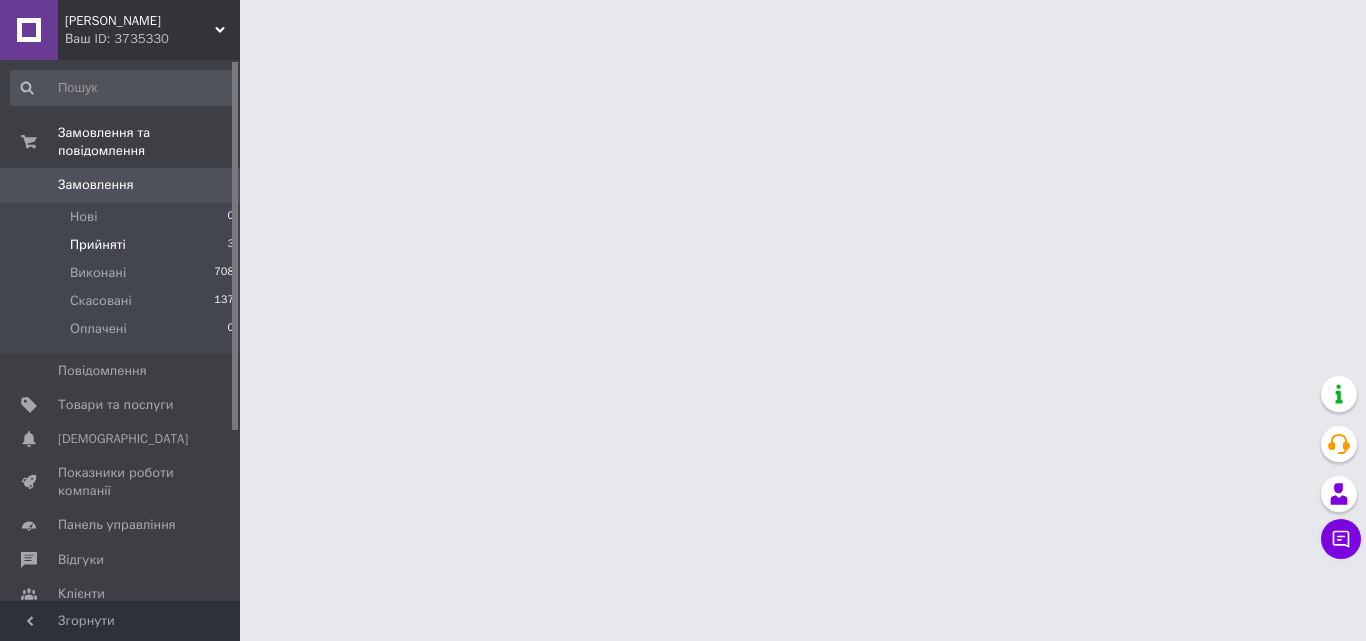 click on "Прийняті" at bounding box center [98, 245] 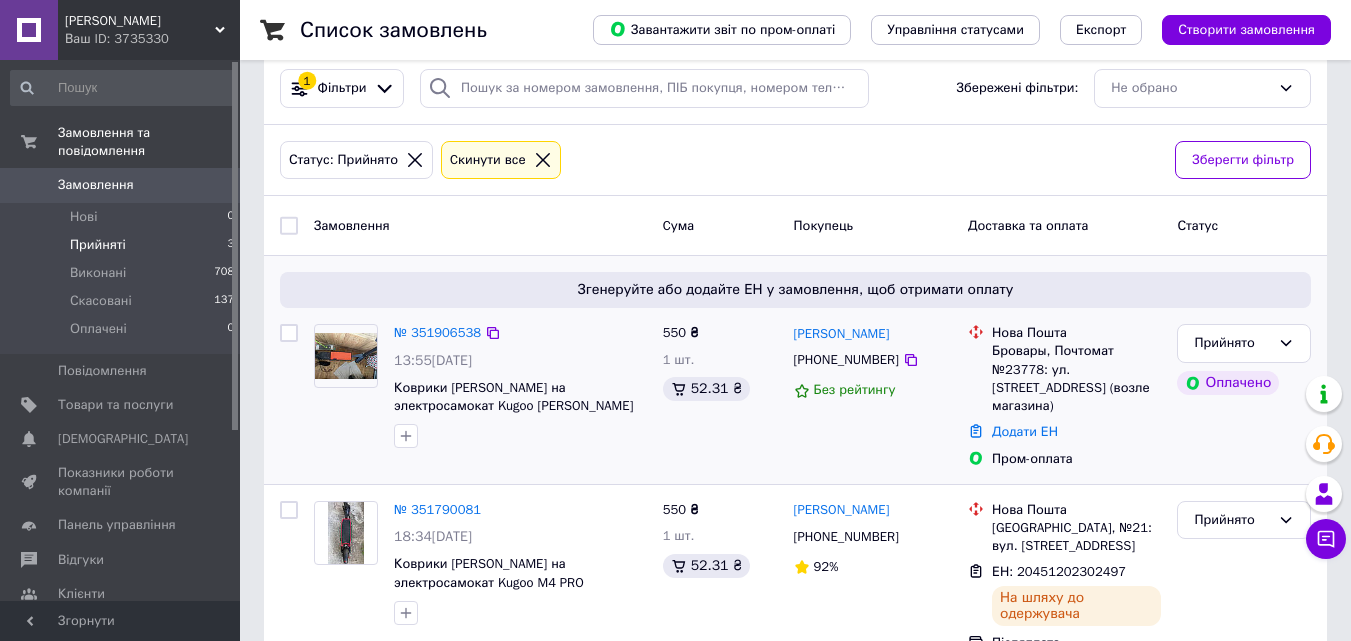 scroll, scrollTop: 0, scrollLeft: 0, axis: both 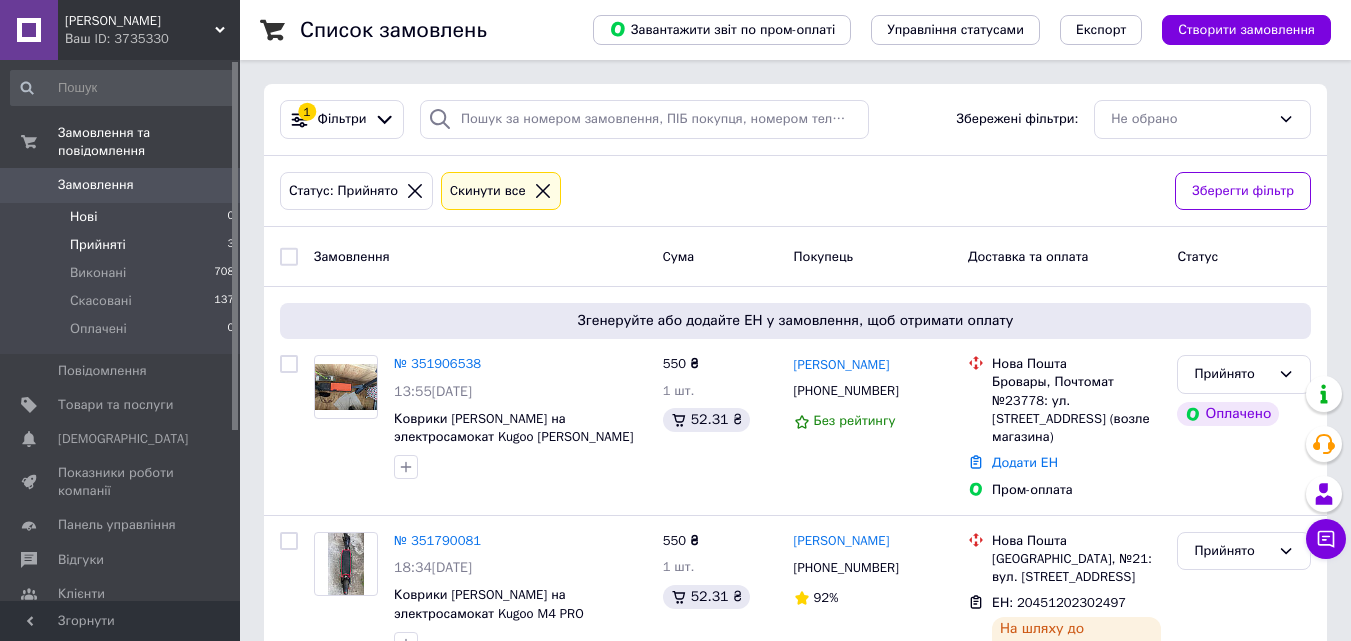 click on "Нові 0" at bounding box center [123, 217] 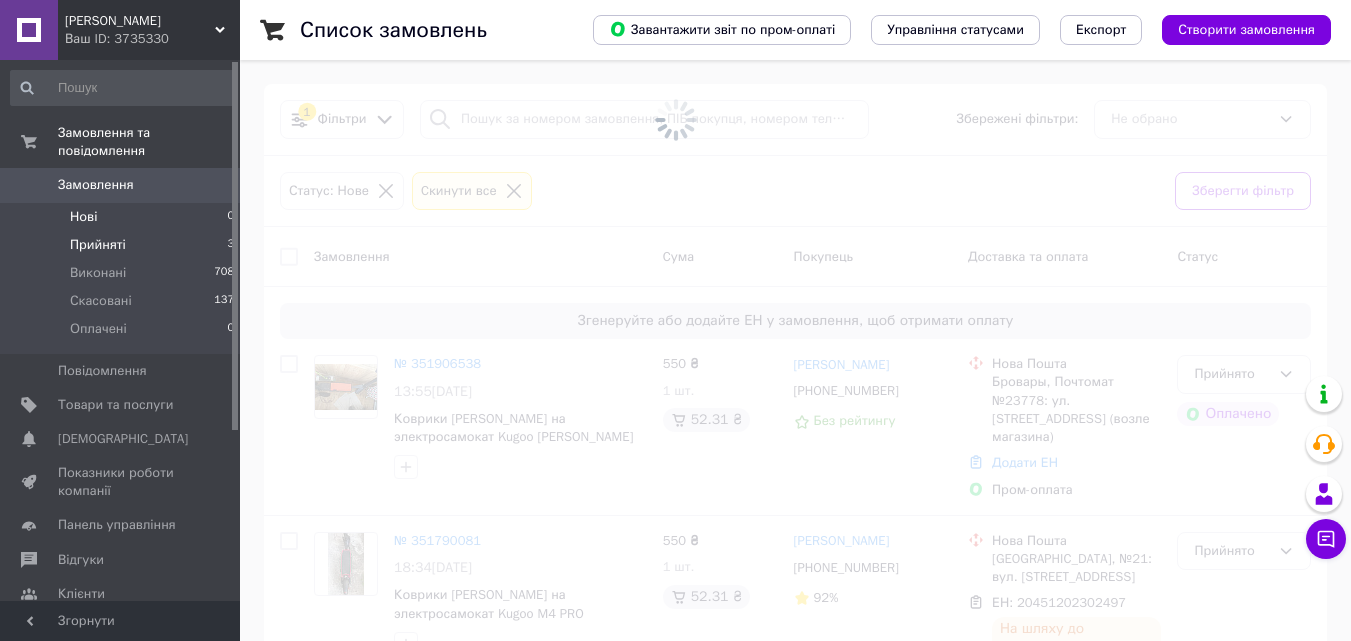 click on "Прийняті" at bounding box center [98, 245] 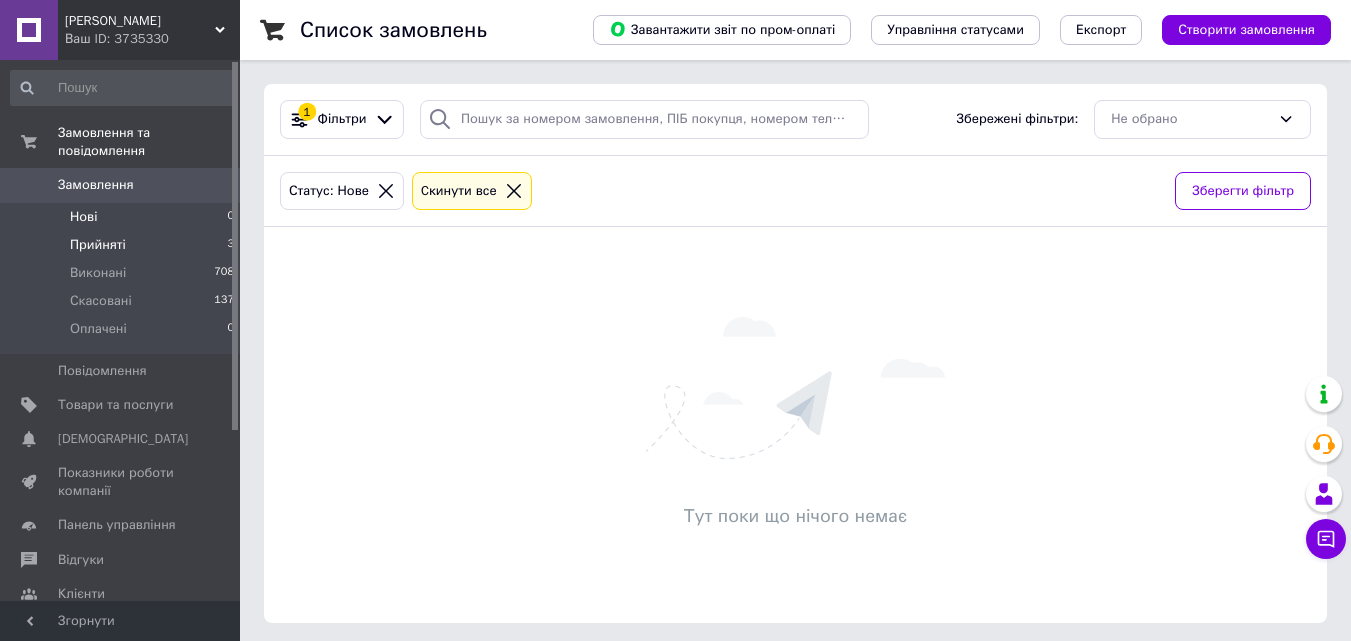 click on "Прийняті" at bounding box center [98, 245] 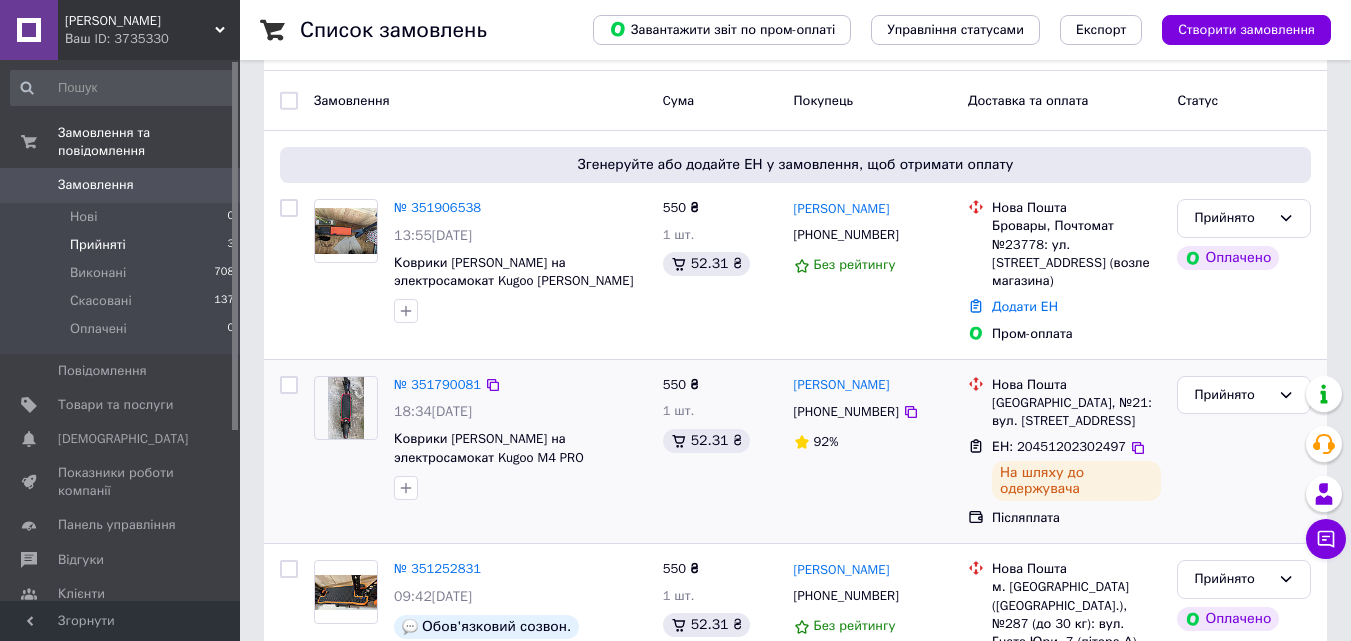scroll, scrollTop: 0, scrollLeft: 0, axis: both 